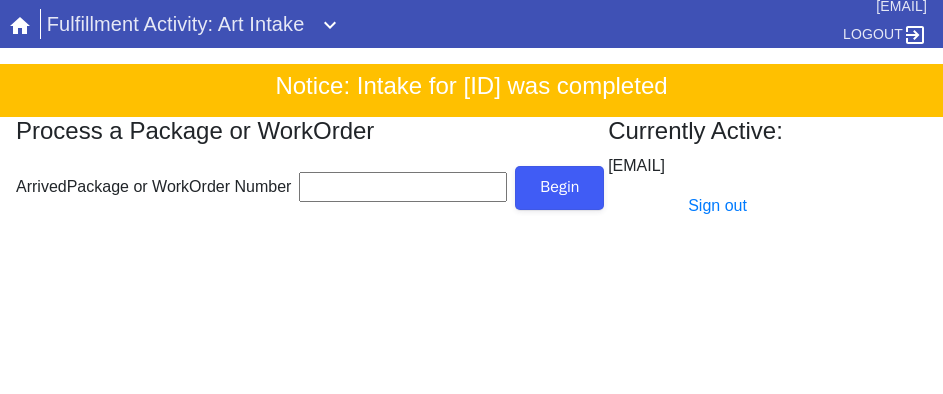 scroll, scrollTop: 0, scrollLeft: 0, axis: both 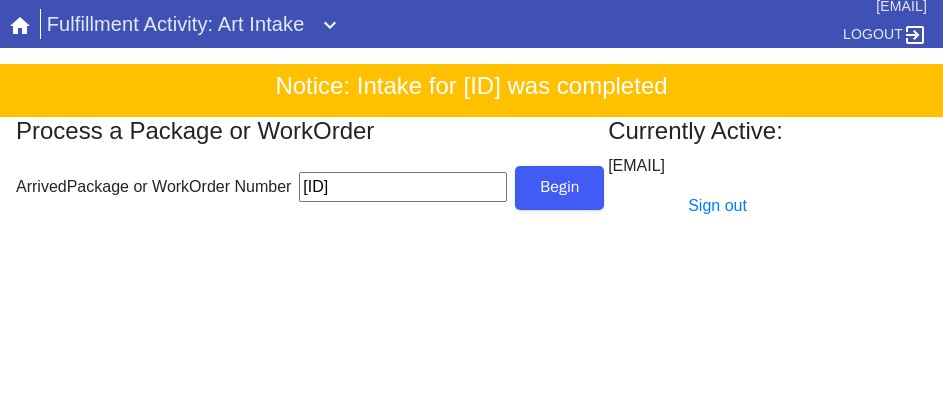 type on "W200910759202897" 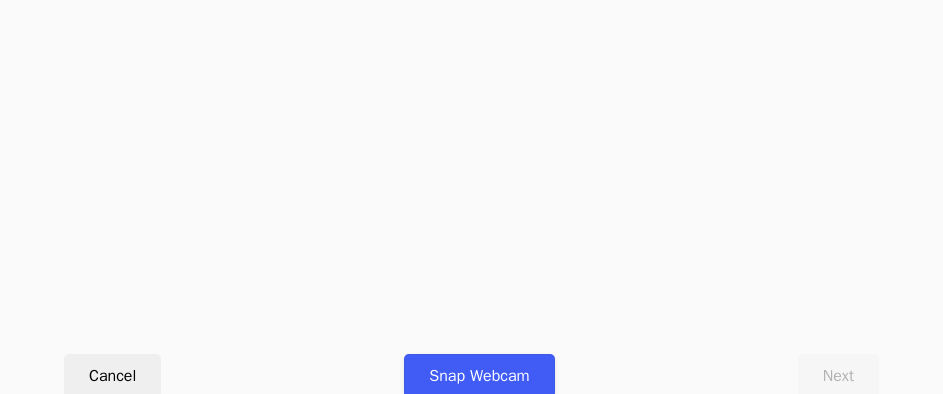 scroll, scrollTop: 912, scrollLeft: 0, axis: vertical 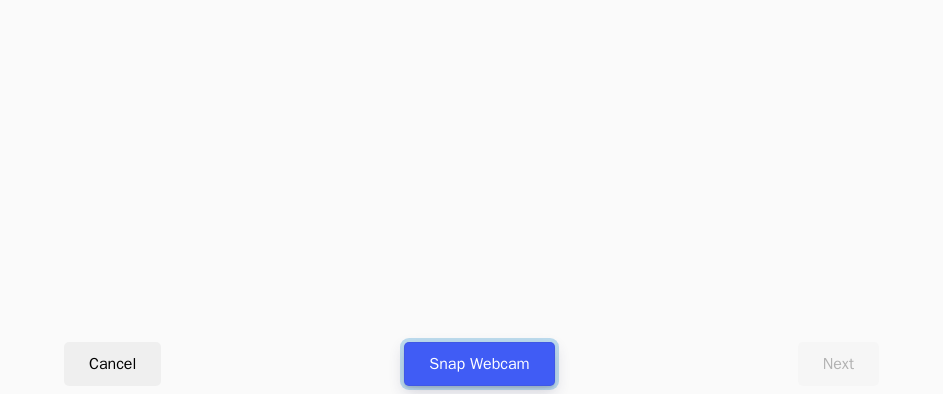 click on "Snap Webcam" at bounding box center (479, 364) 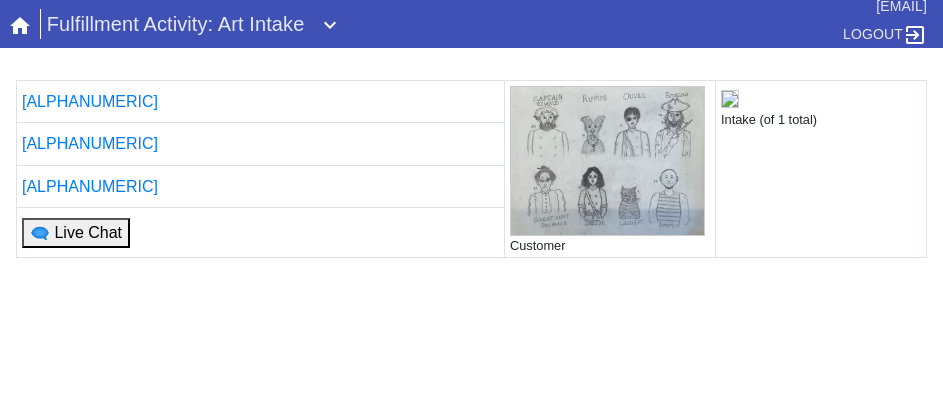 scroll, scrollTop: 912, scrollLeft: 0, axis: vertical 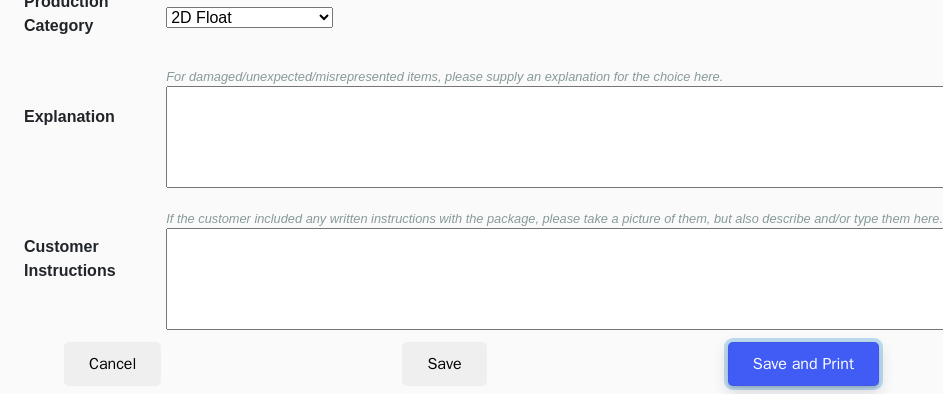 click on "Save and Print" at bounding box center [803, 364] 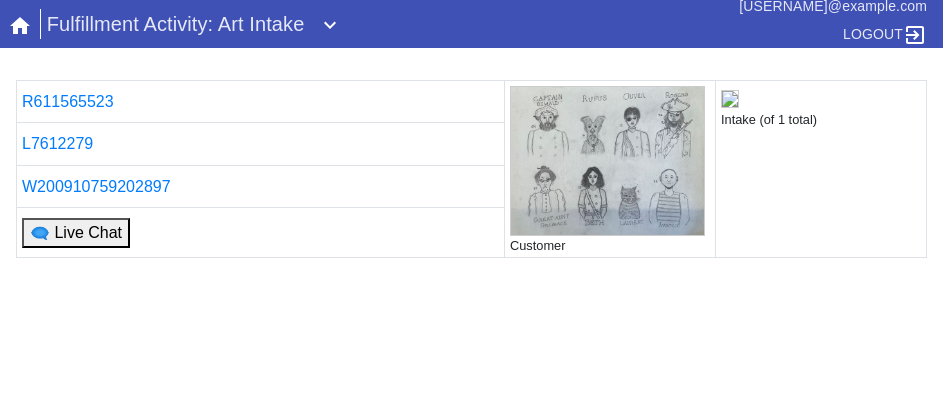 scroll, scrollTop: 0, scrollLeft: 0, axis: both 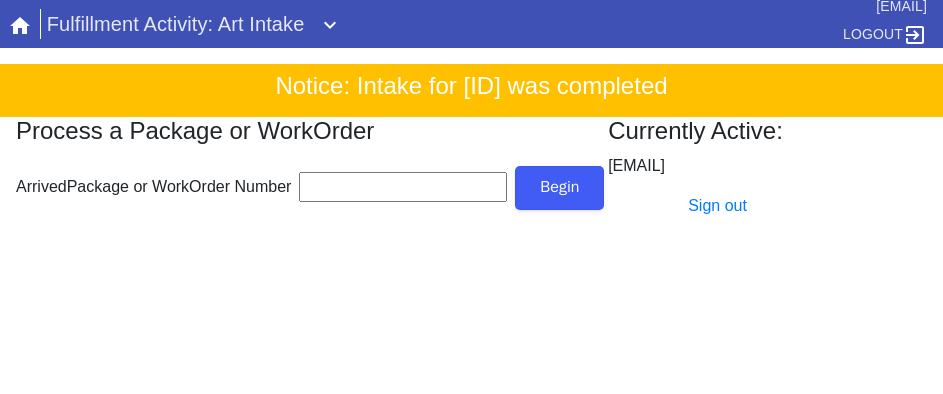 click on "ArrivedPackage or WorkOrder Number" at bounding box center (403, 187) 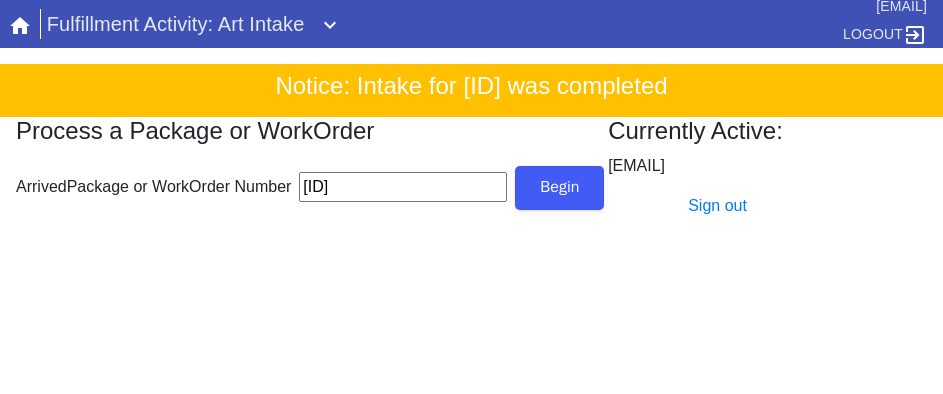 type on "[ID]" 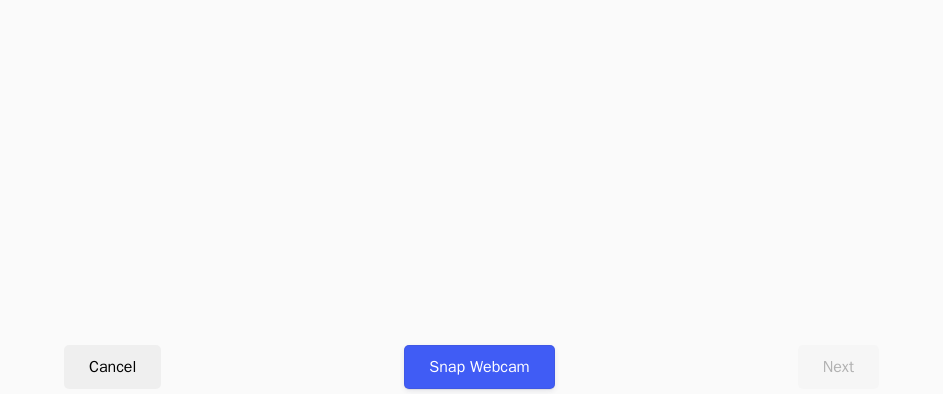 scroll, scrollTop: 912, scrollLeft: 0, axis: vertical 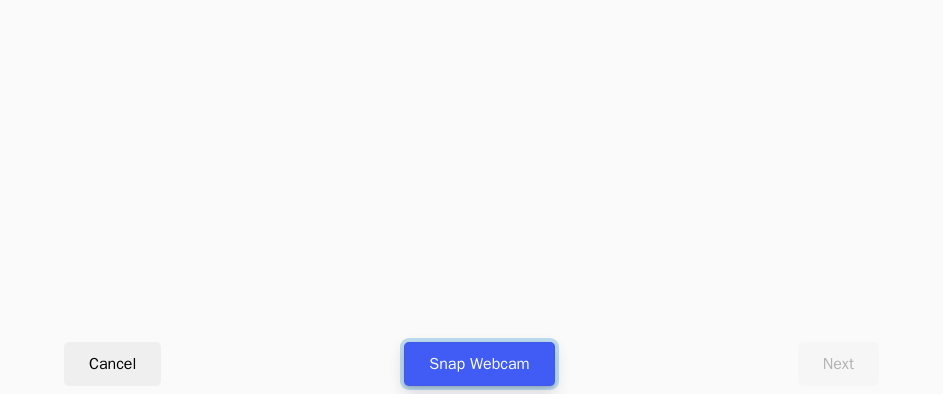 click on "Snap Webcam" at bounding box center [479, 364] 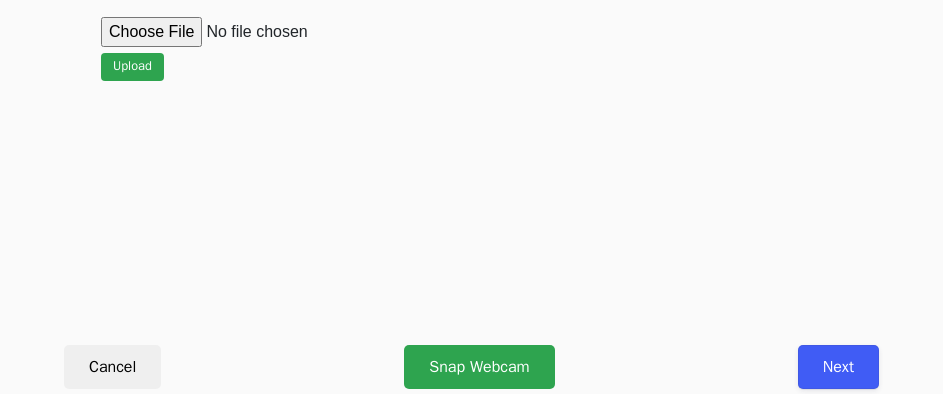 scroll, scrollTop: 912, scrollLeft: 0, axis: vertical 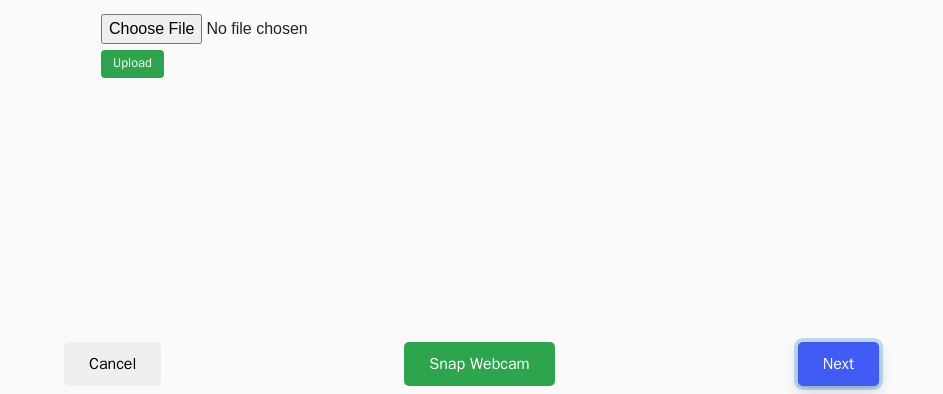 click on "Next" at bounding box center (838, 364) 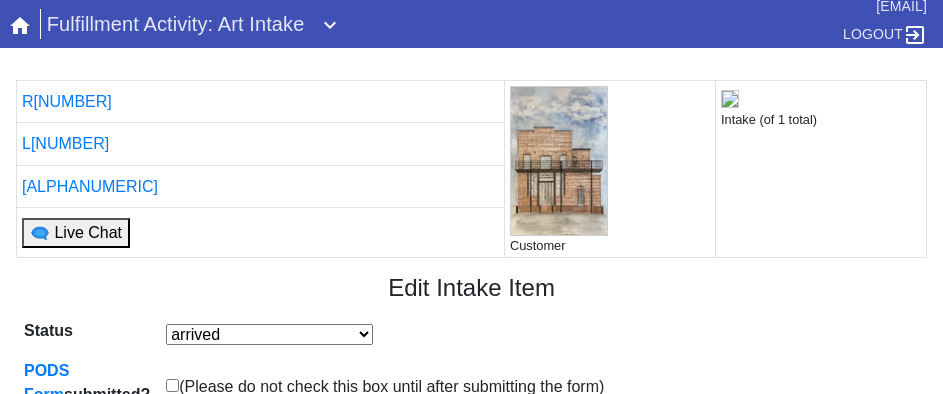 scroll, scrollTop: 452, scrollLeft: 0, axis: vertical 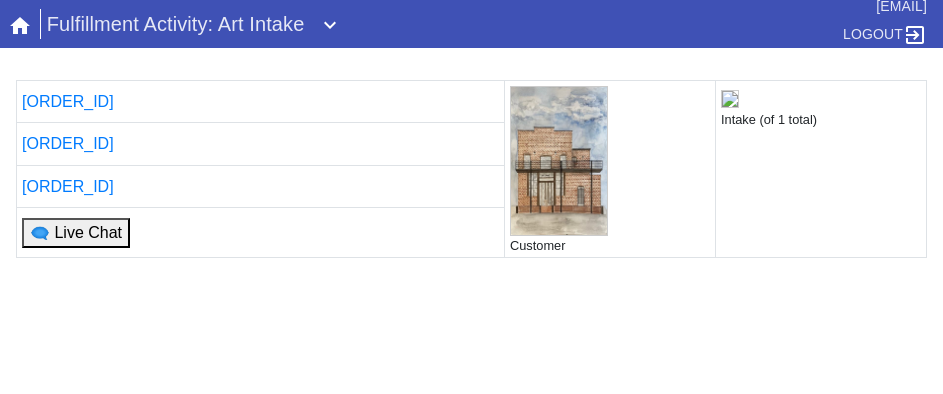 click on "[ORDER_ID] Customer Intake (of 1 total) [ORDER_ID] [ORDER_ID] 🗨 Live Chat Printing... If you are not returned to the Intake tool after printing is complete, please click  here ." at bounding box center [471, 319] 